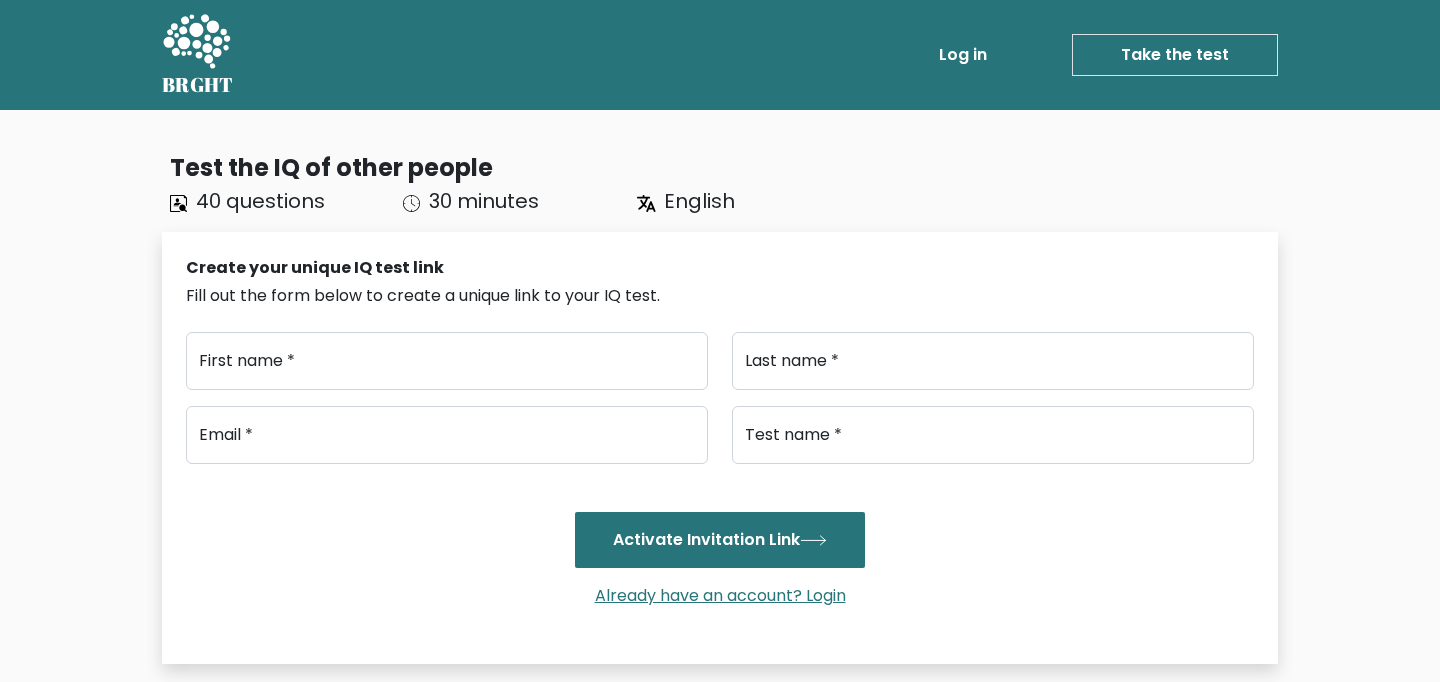 scroll, scrollTop: 0, scrollLeft: 0, axis: both 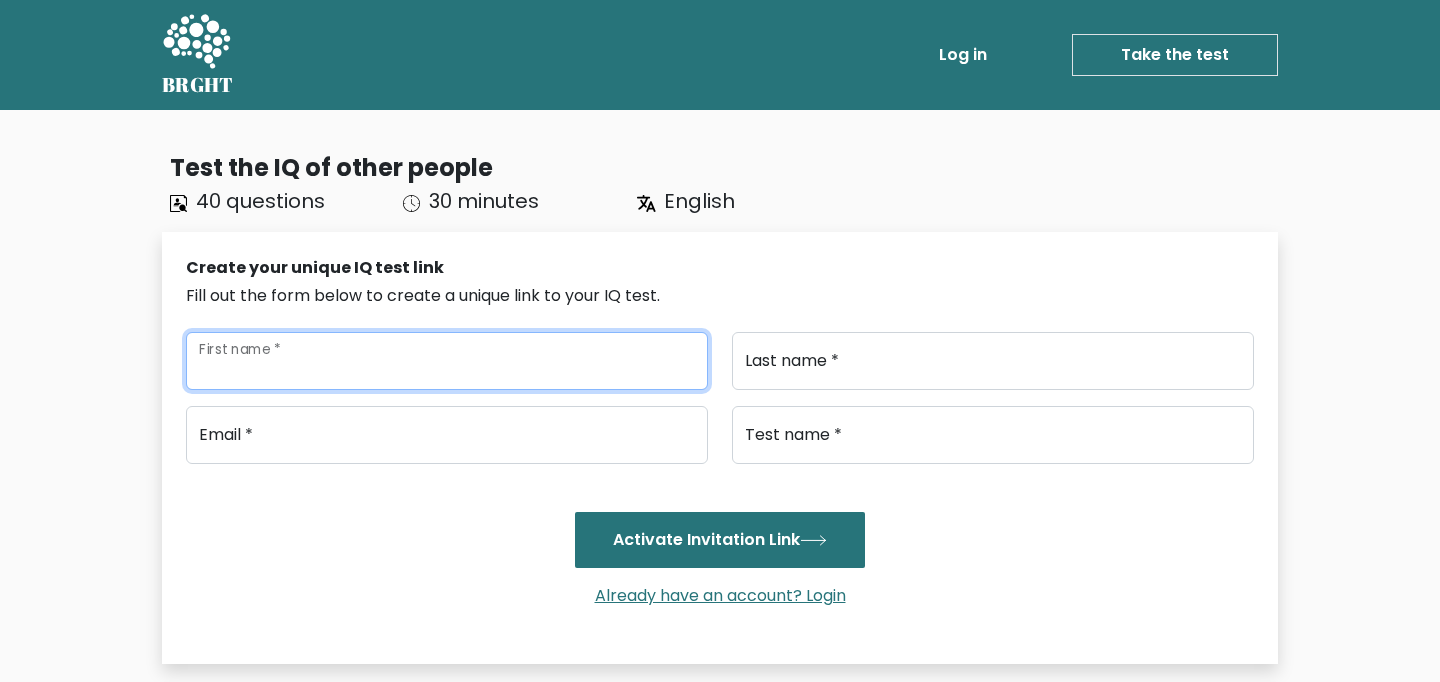 click on "First name *" at bounding box center [447, 361] 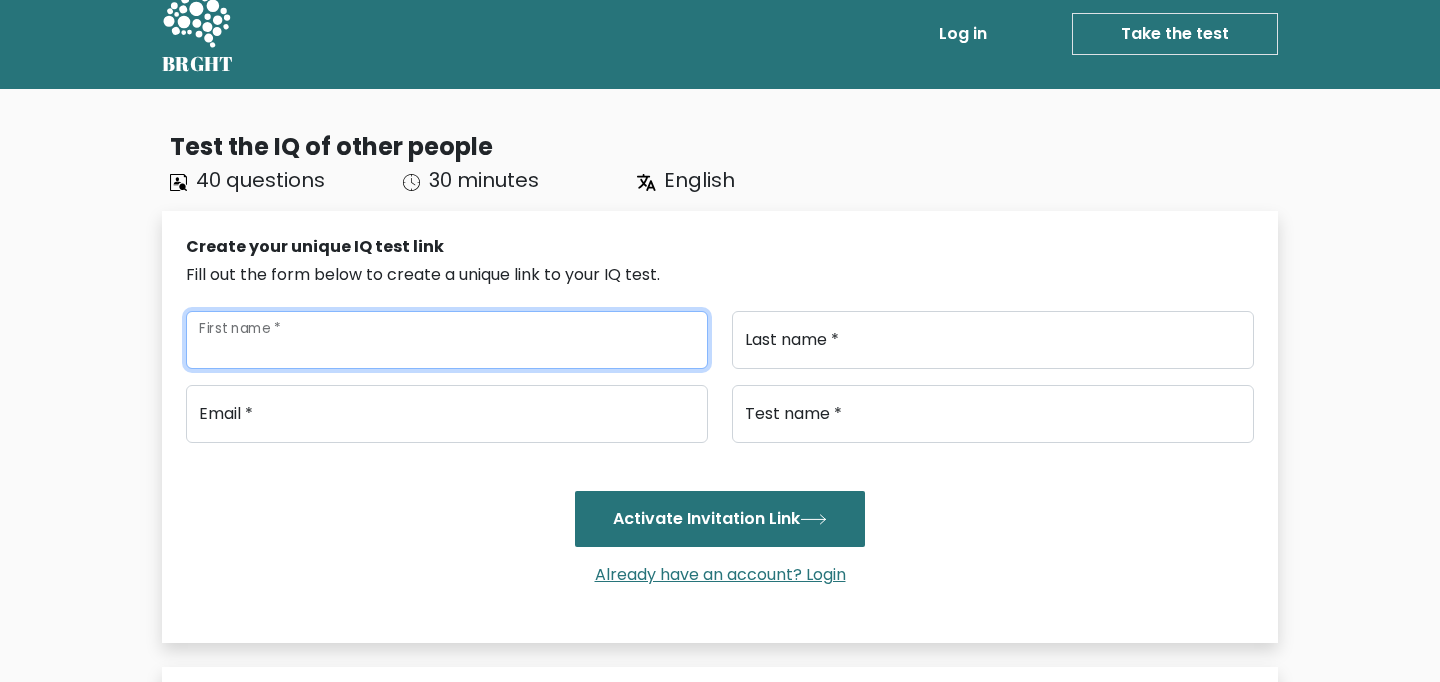 scroll, scrollTop: 0, scrollLeft: 0, axis: both 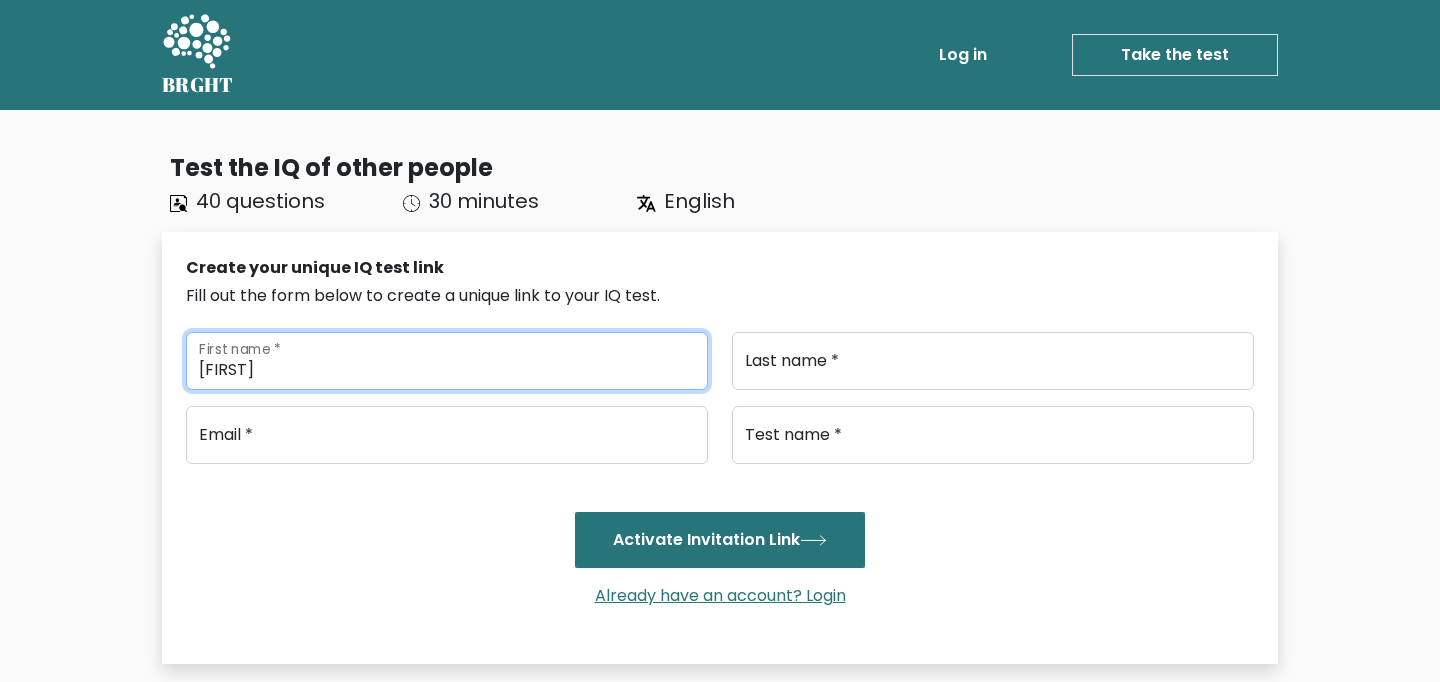 type on "Kanishk" 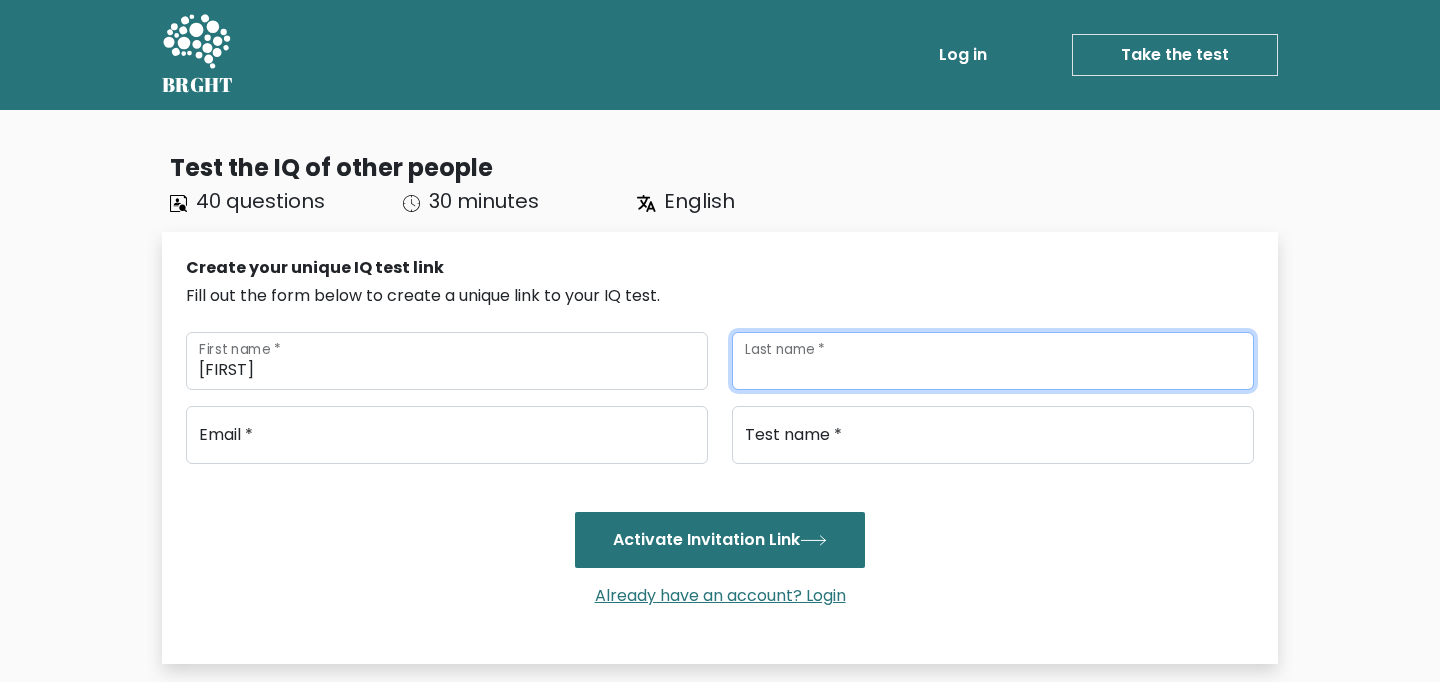 click on "Last name *" at bounding box center (993, 361) 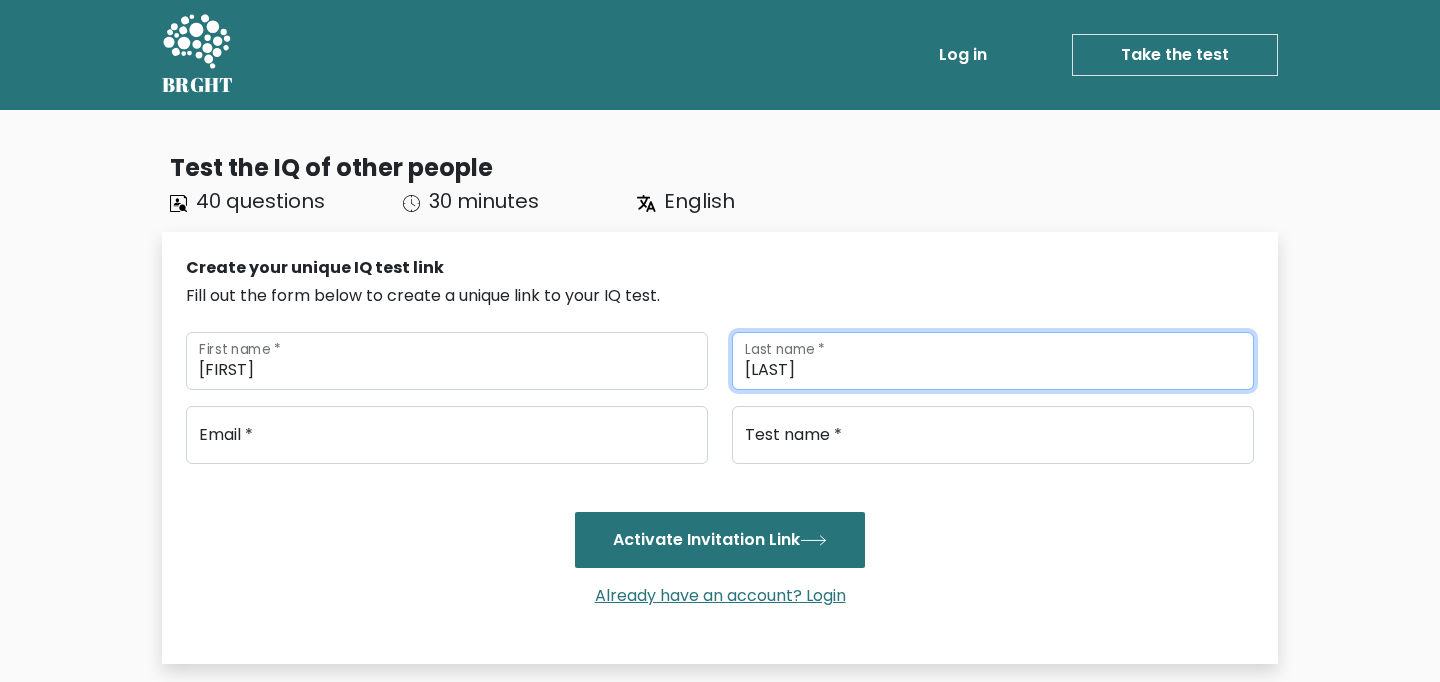 type on "Thakur" 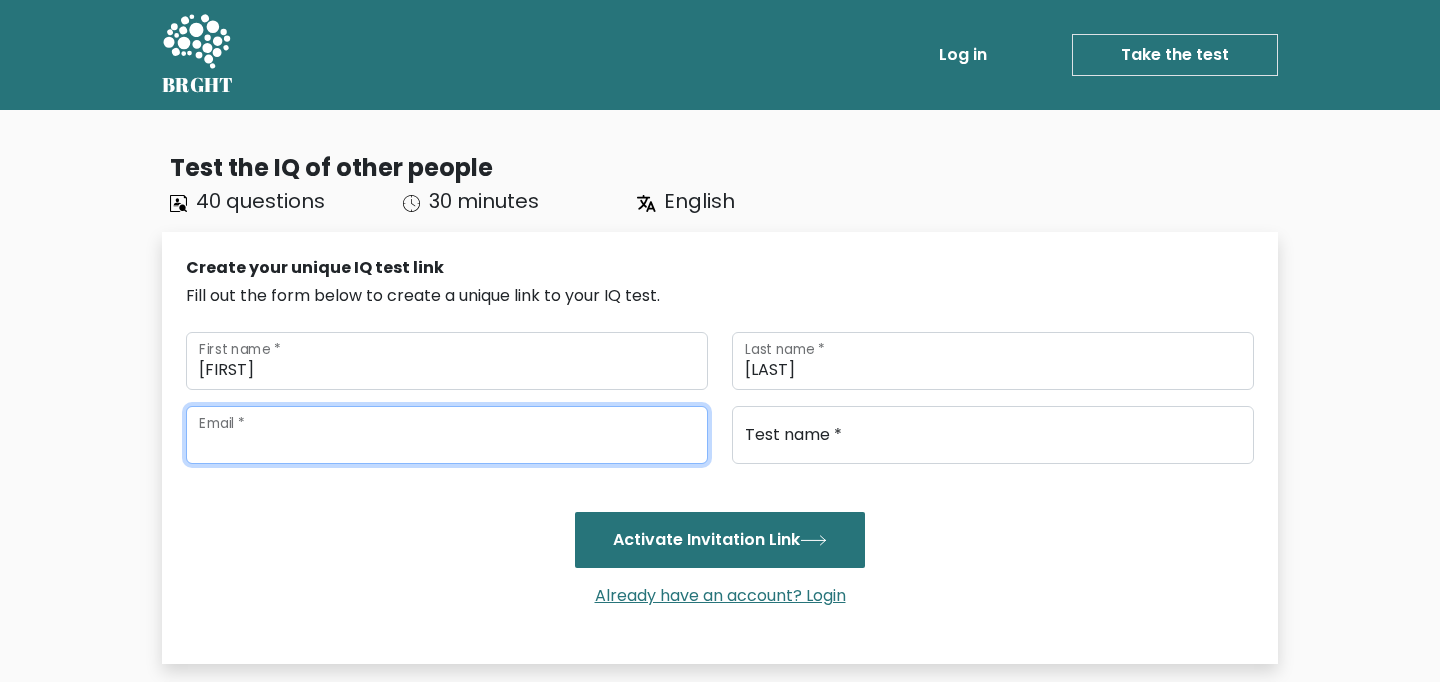 click at bounding box center [447, 435] 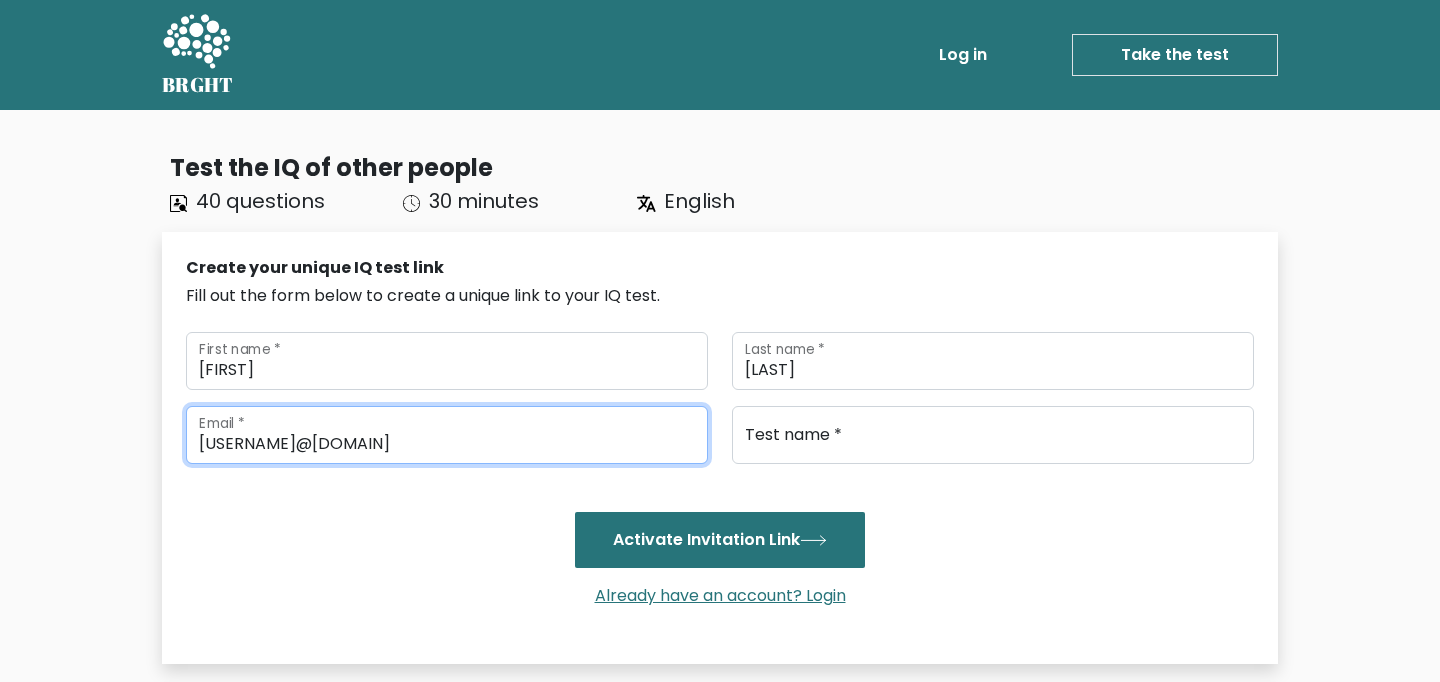 type on "kanishk.thakur@gmail.com" 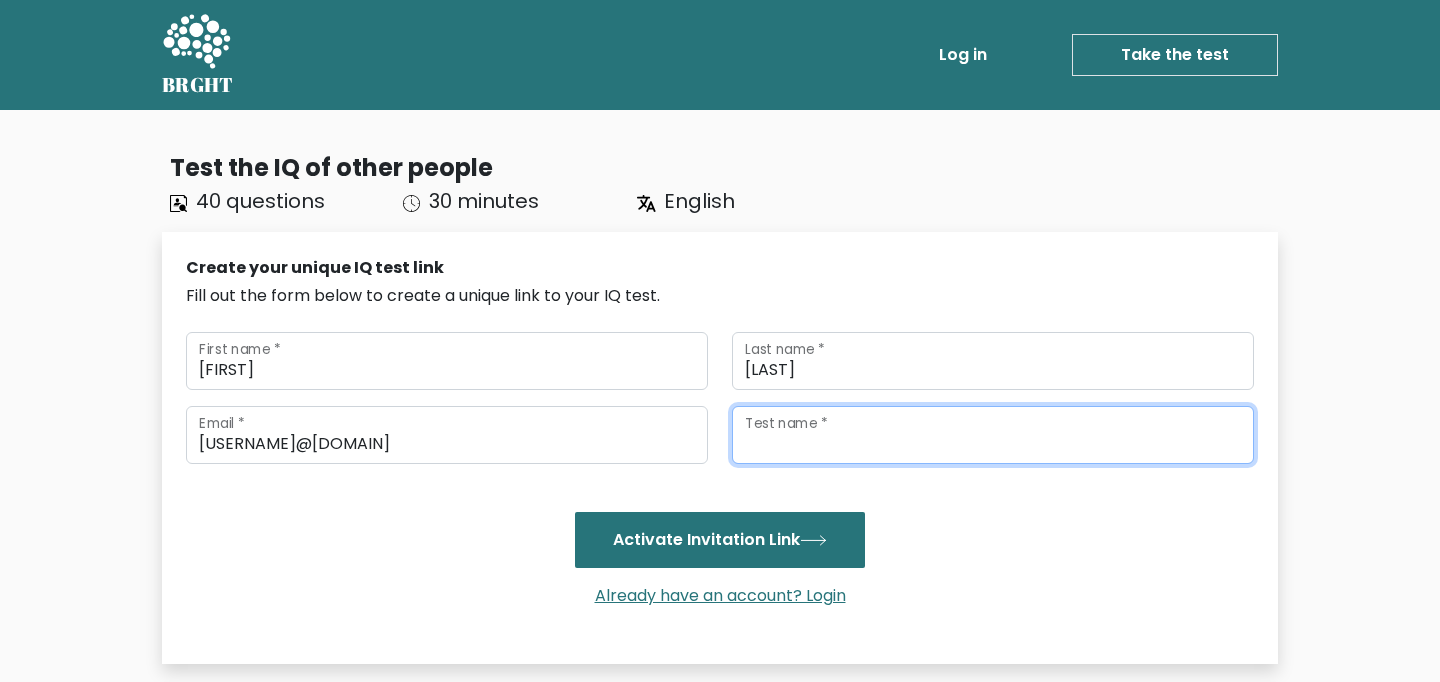 click on "Test name *" at bounding box center (993, 435) 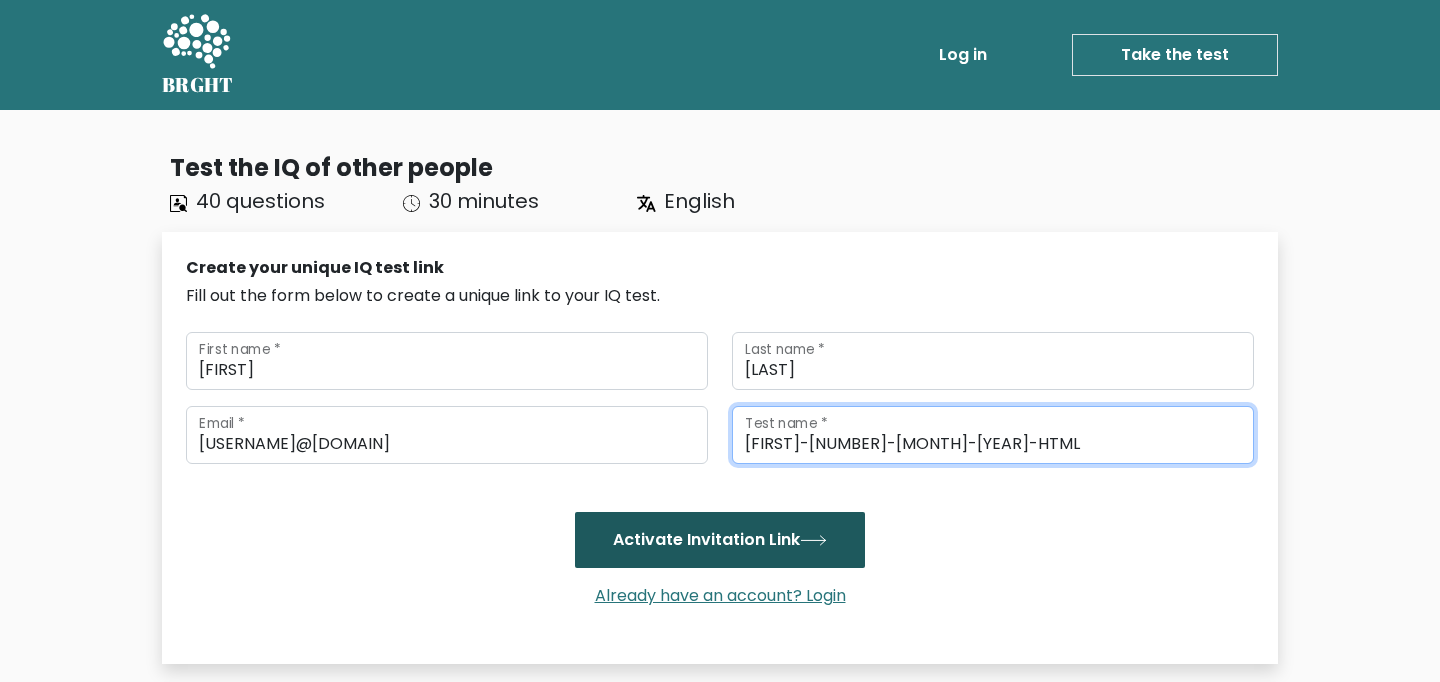 type on "Kanishk-5-Aug-2025-HTML" 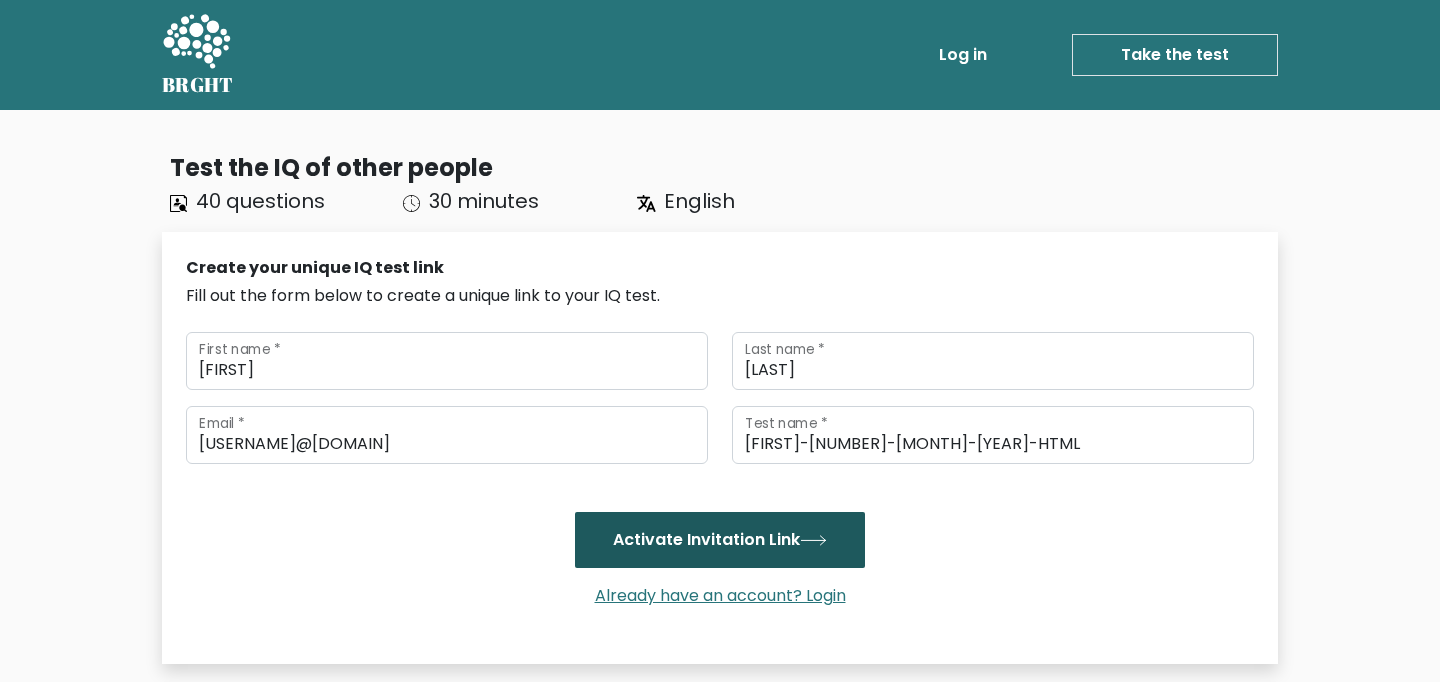 click on "Activate Invitation Link" at bounding box center [720, 540] 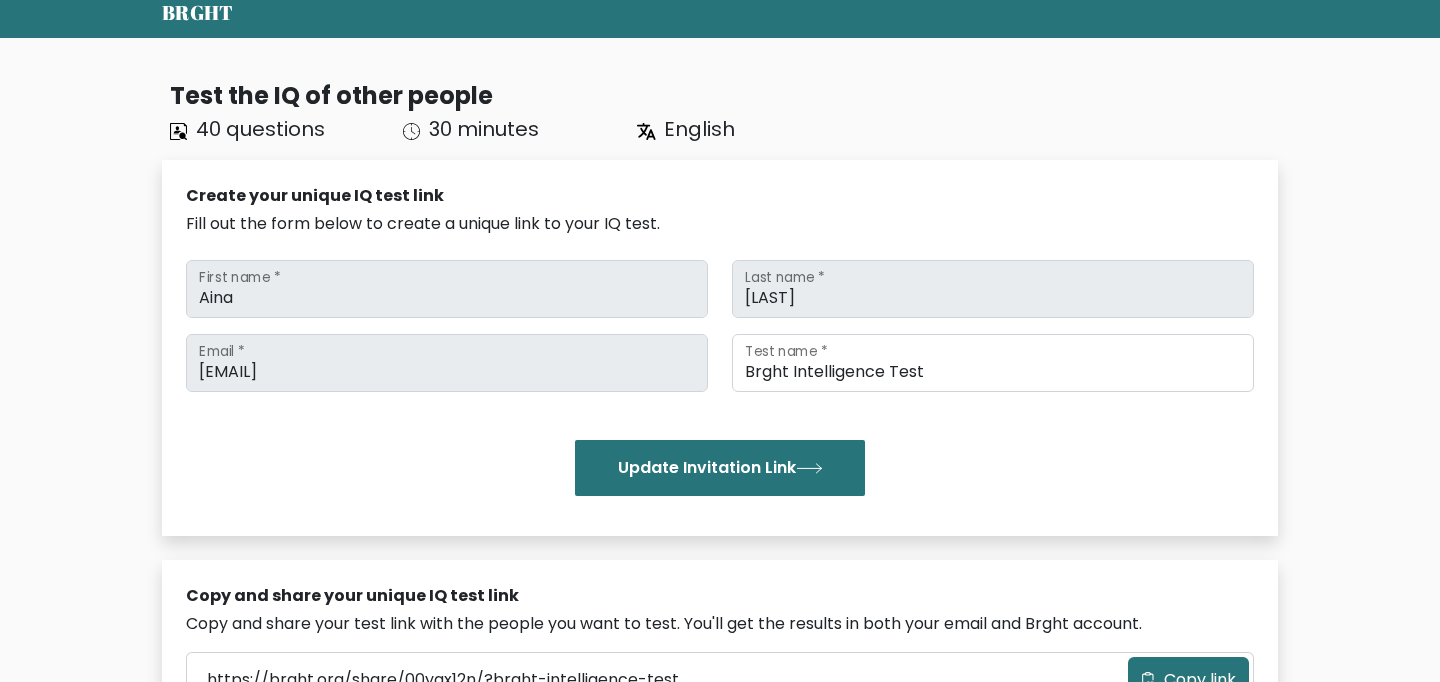 scroll, scrollTop: 0, scrollLeft: 0, axis: both 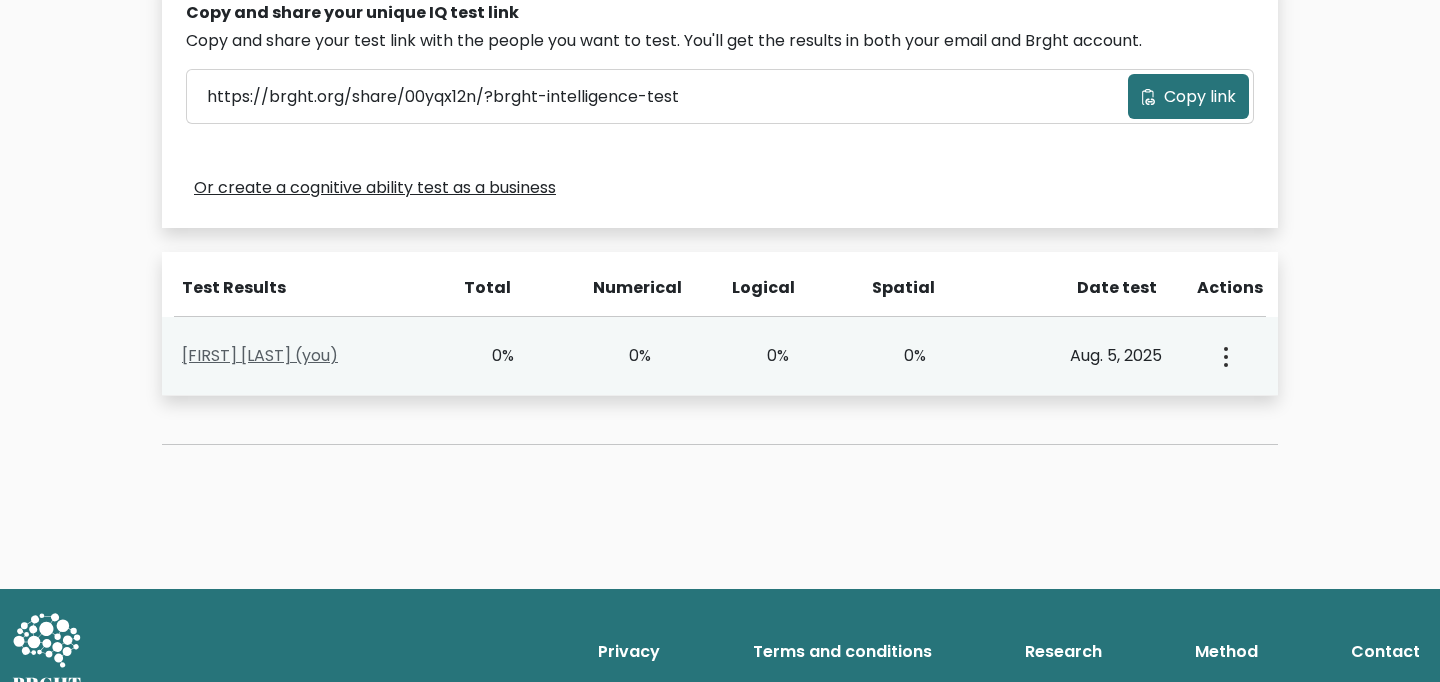 click on "[FIRST] [LAST] (you)" at bounding box center [260, 355] 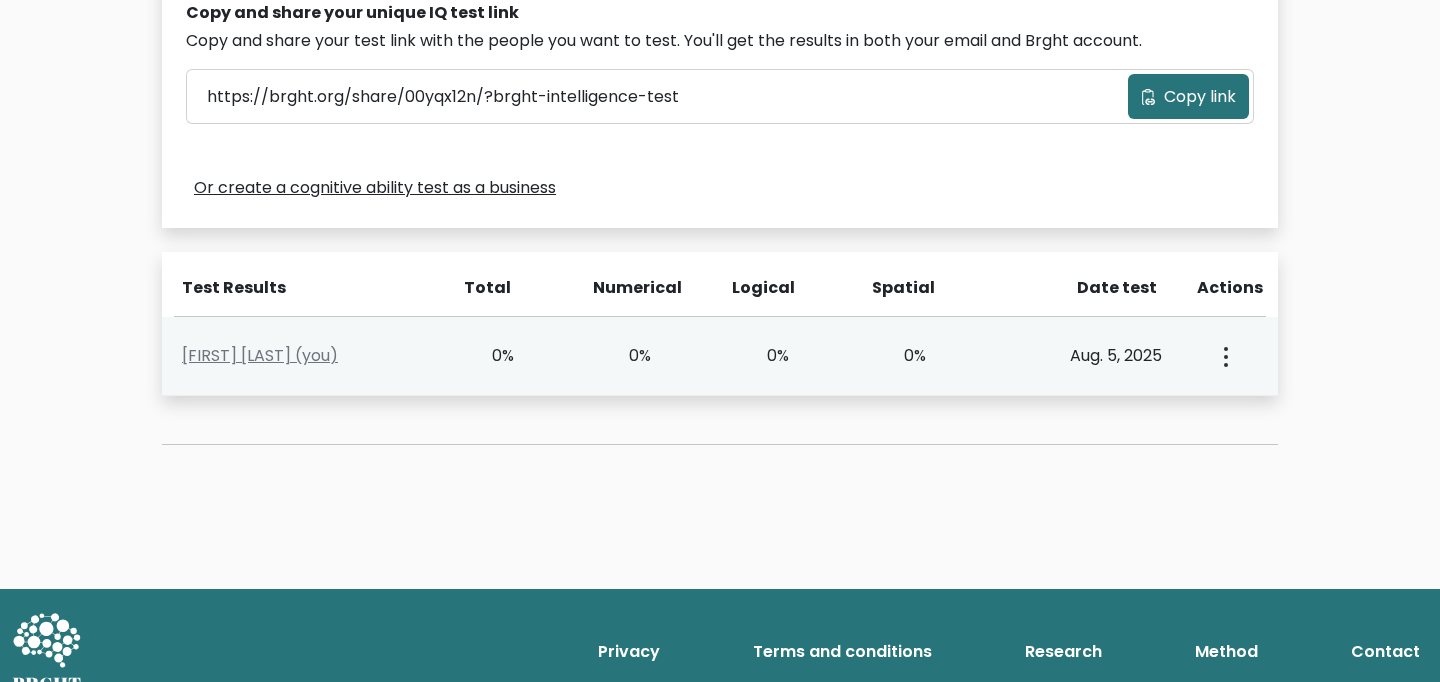 click on "Aug. 5, 2025" at bounding box center [1084, 356] 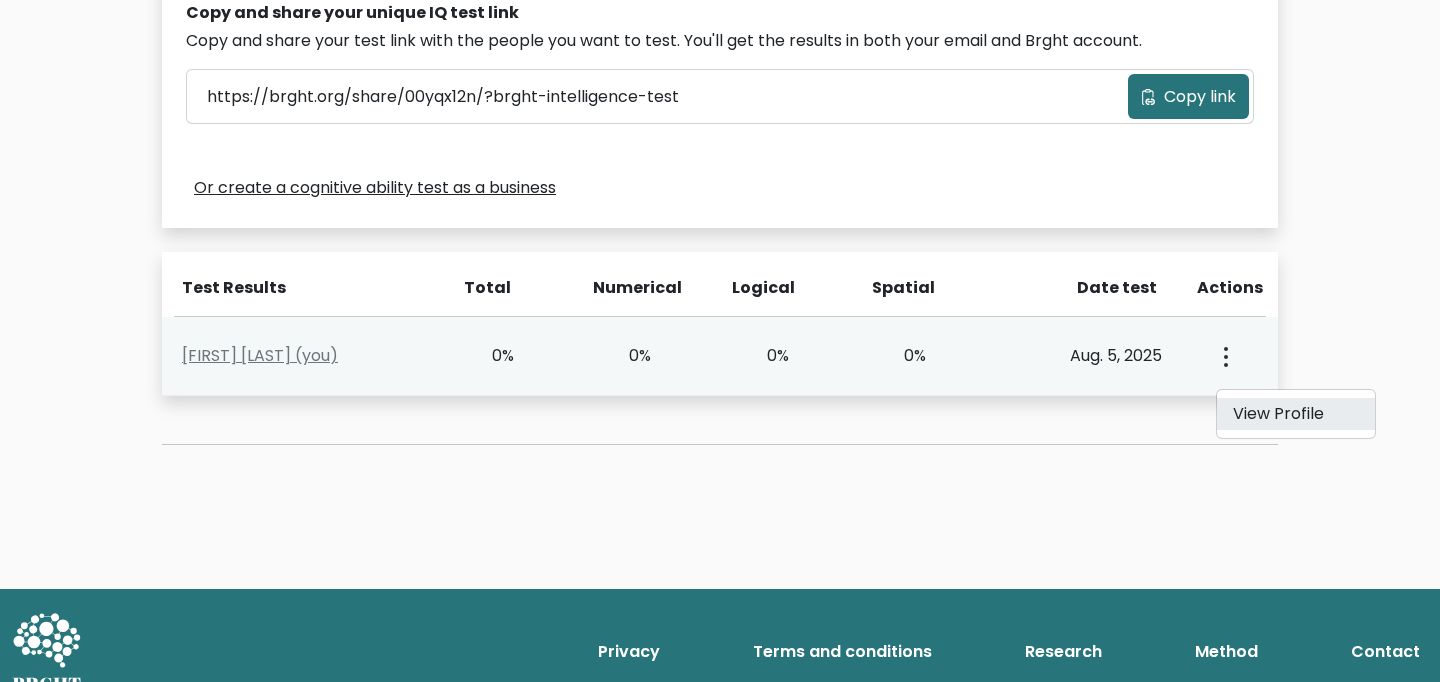 click on "View Profile" at bounding box center (1296, 414) 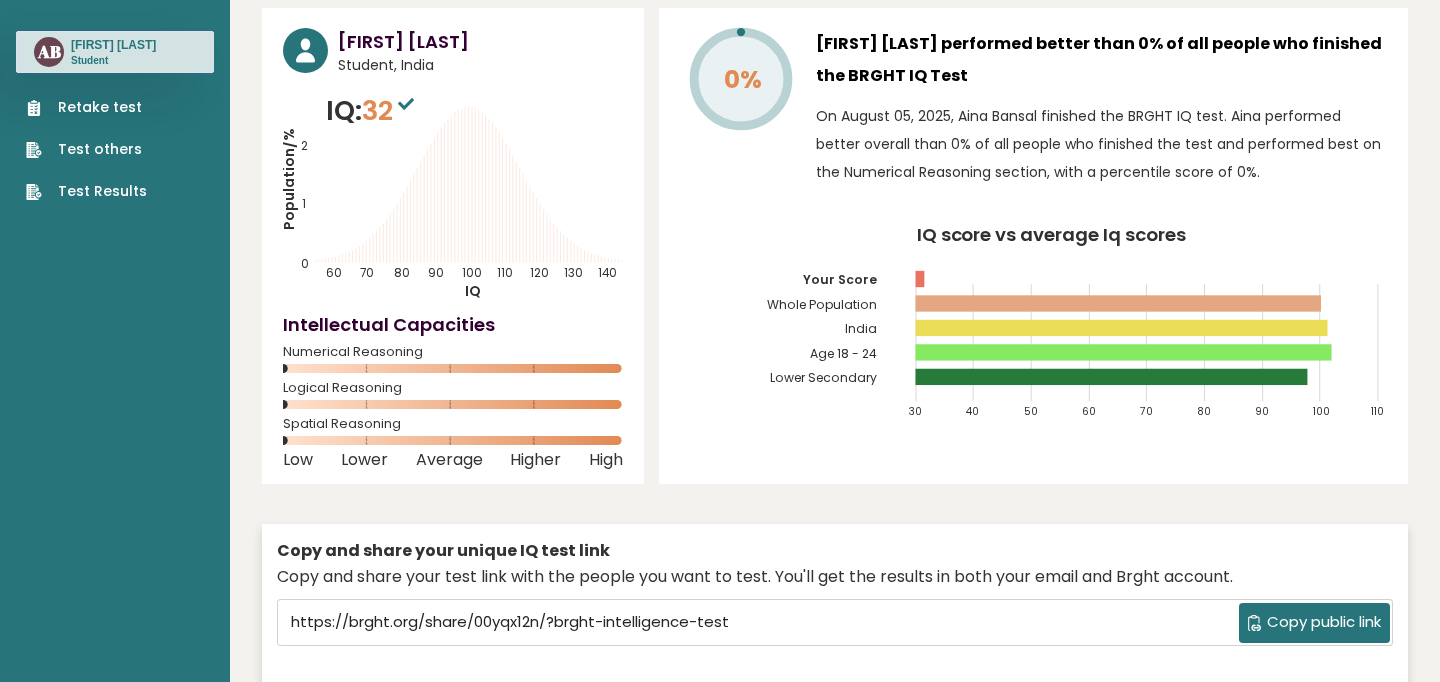 scroll, scrollTop: 0, scrollLeft: 0, axis: both 